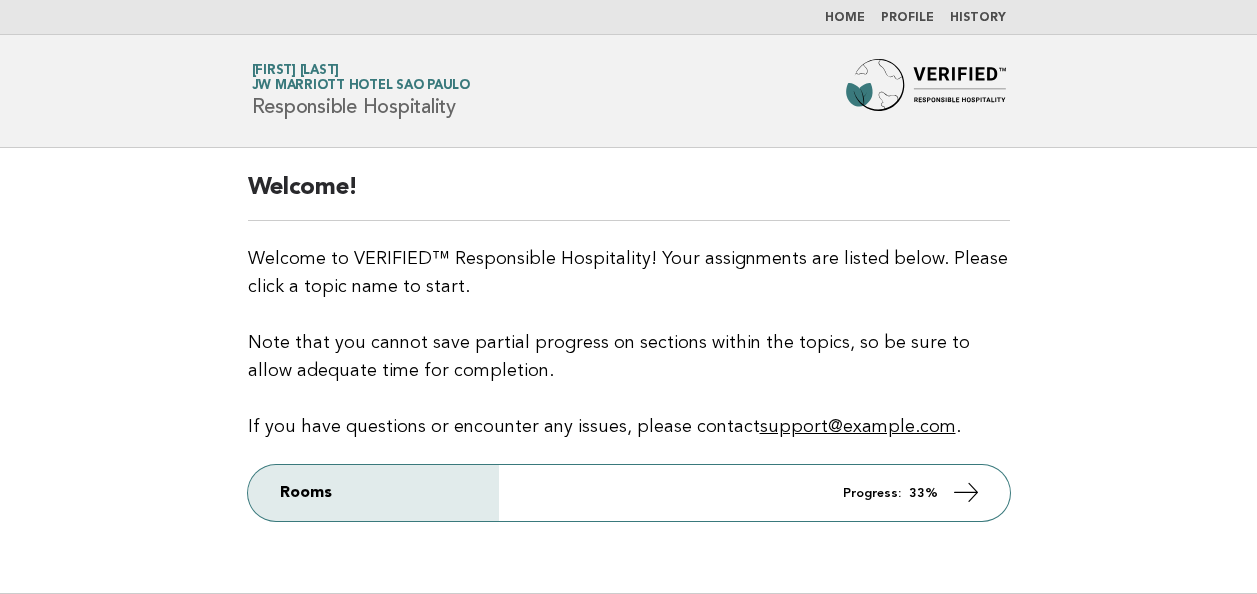 scroll, scrollTop: 0, scrollLeft: 0, axis: both 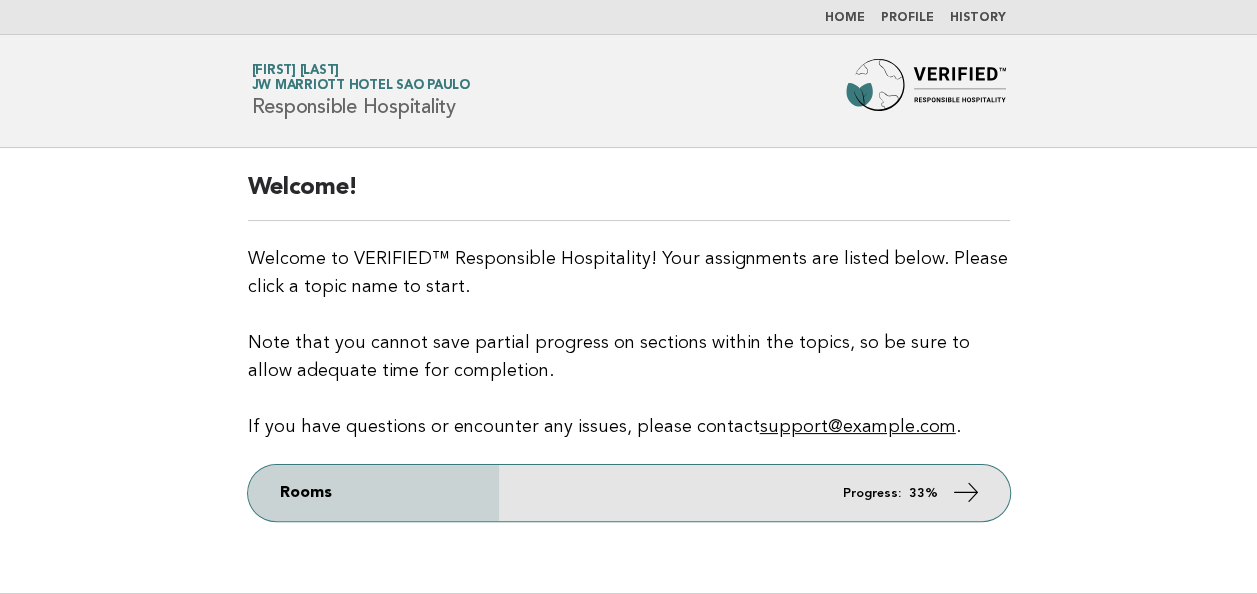 click at bounding box center [965, 492] 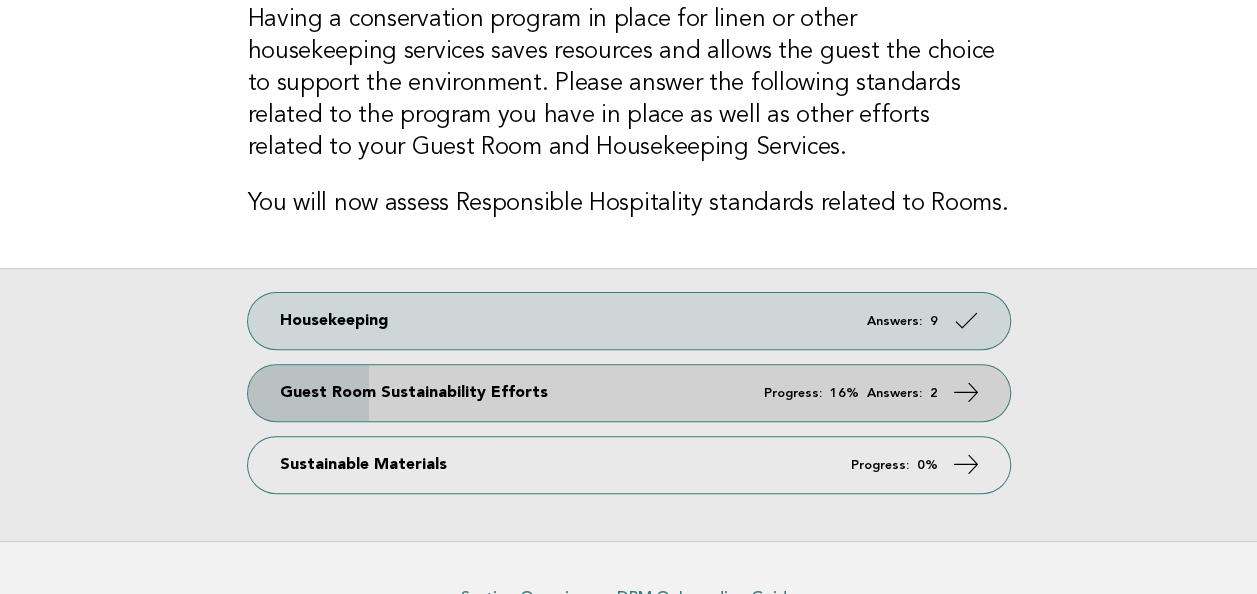 scroll, scrollTop: 200, scrollLeft: 0, axis: vertical 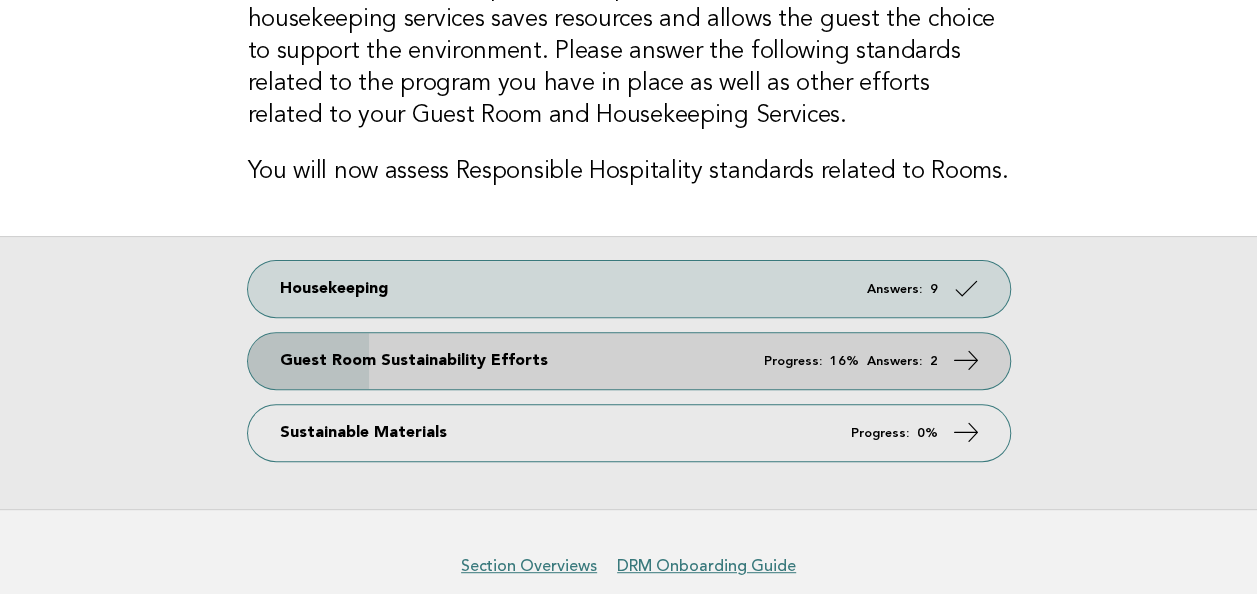 click at bounding box center [965, 360] 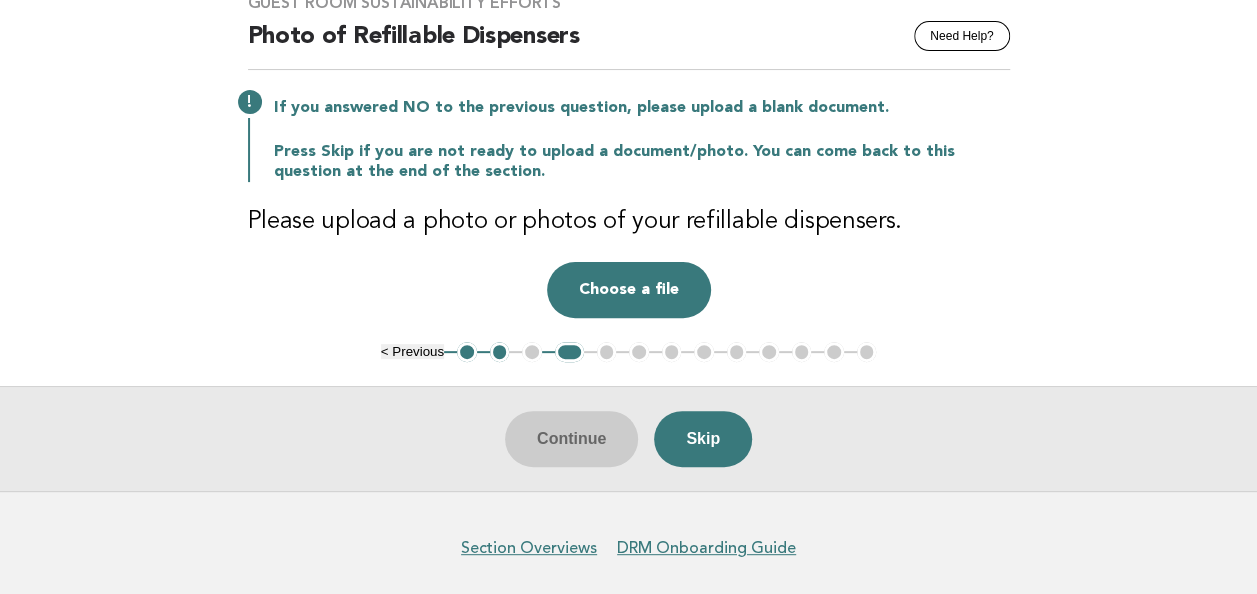 scroll, scrollTop: 148, scrollLeft: 0, axis: vertical 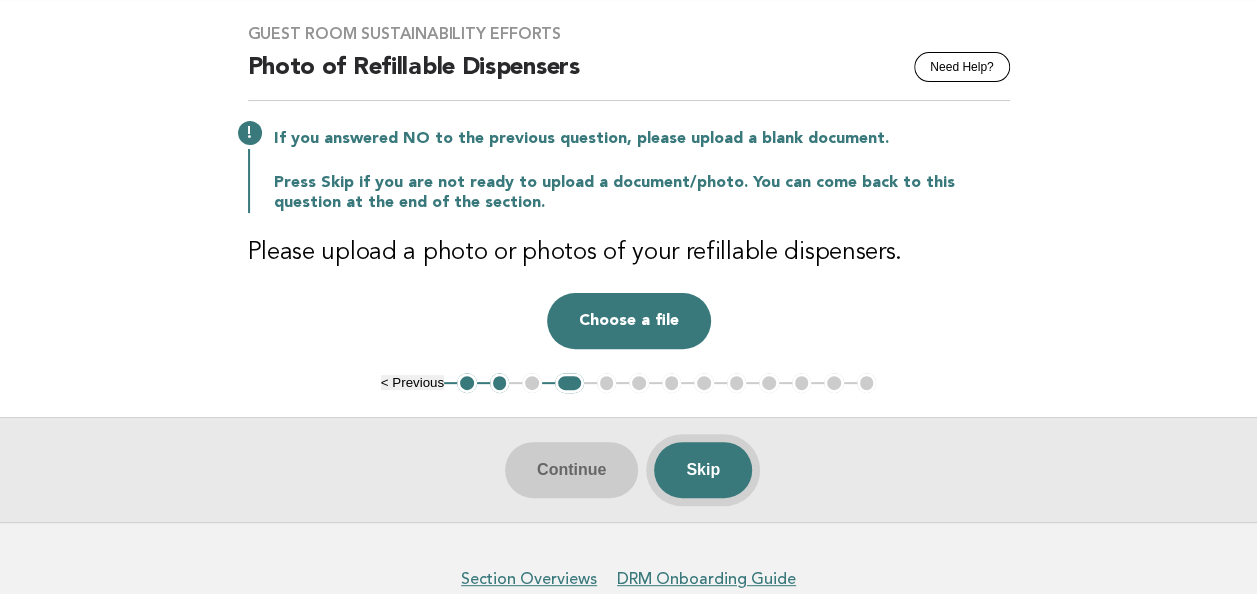 click on "Skip" at bounding box center (703, 470) 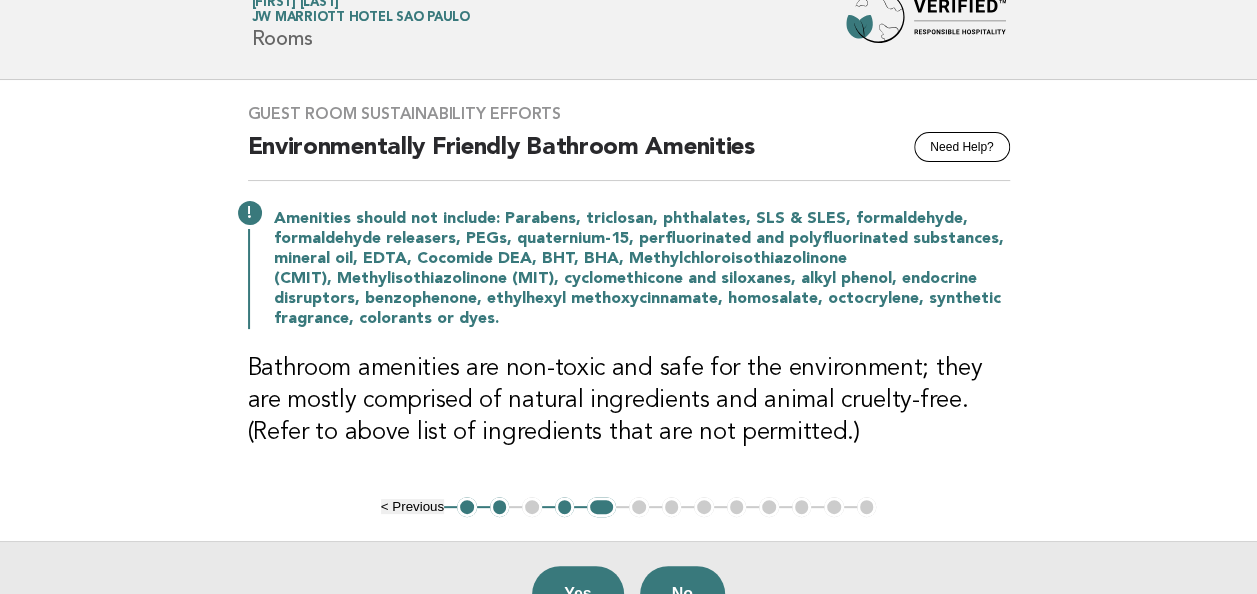 scroll, scrollTop: 100, scrollLeft: 0, axis: vertical 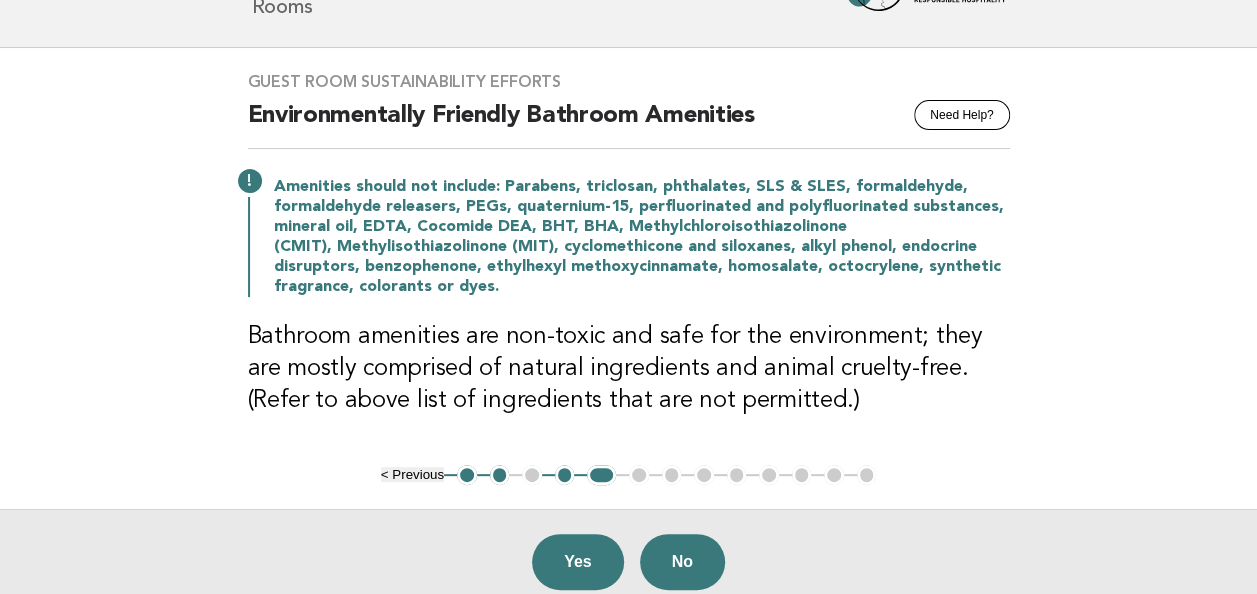 click on "2" at bounding box center (500, 475) 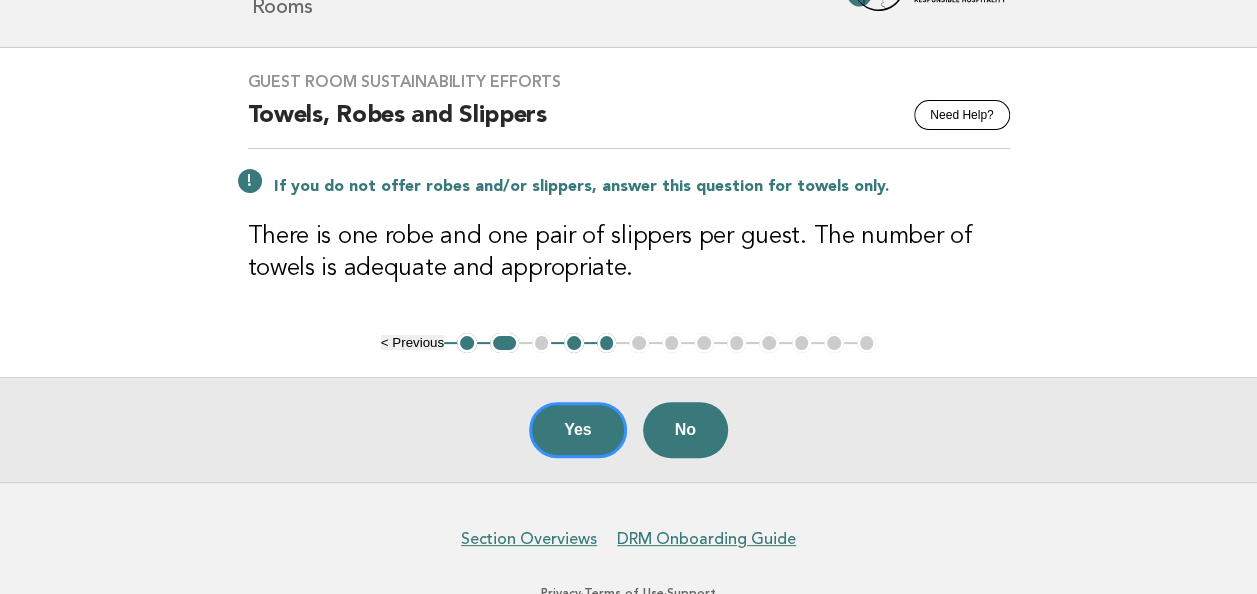 click on "< Previous 1 2 3 4 5 6 7 8 9 10 11 12 13" at bounding box center [629, 343] 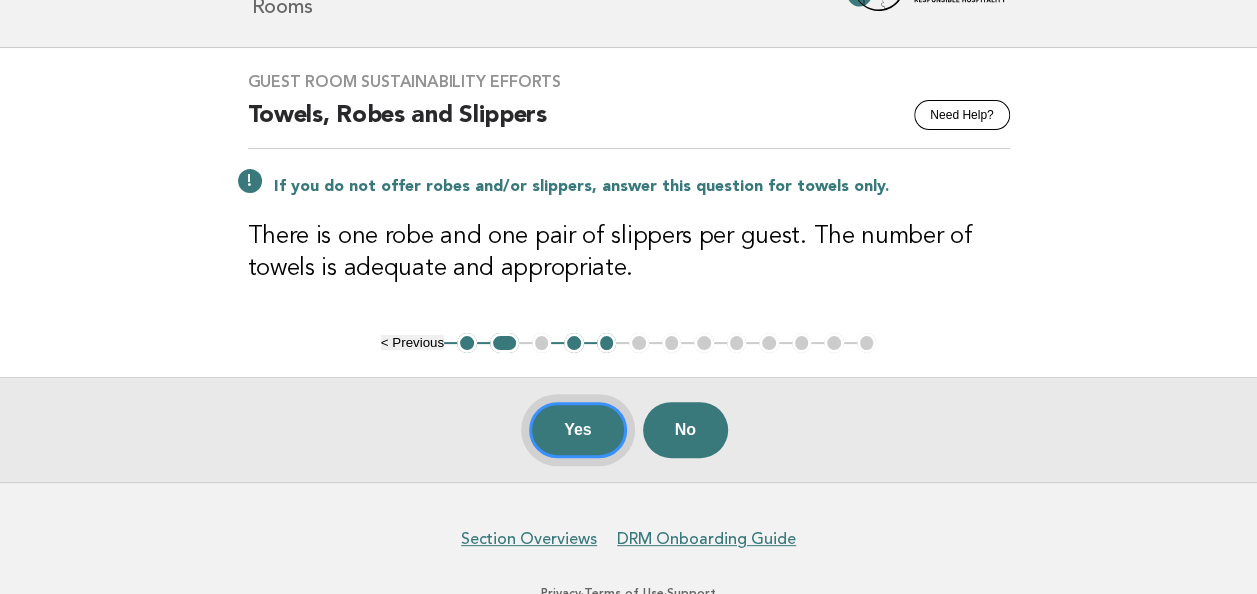 click on "Yes" at bounding box center (578, 430) 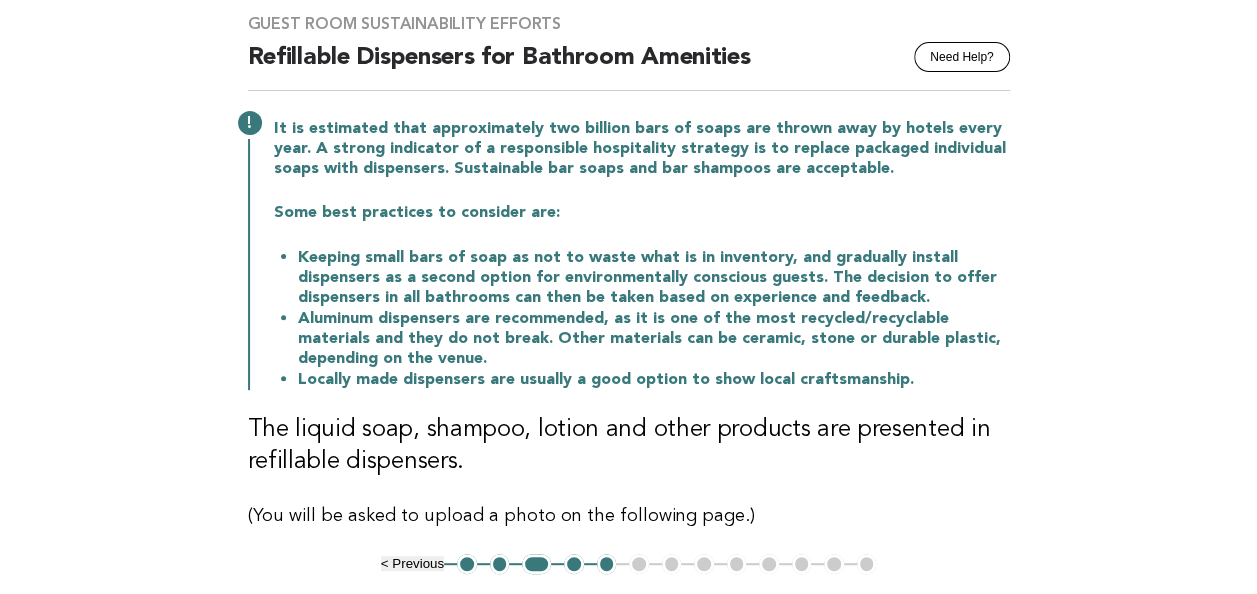 scroll, scrollTop: 200, scrollLeft: 0, axis: vertical 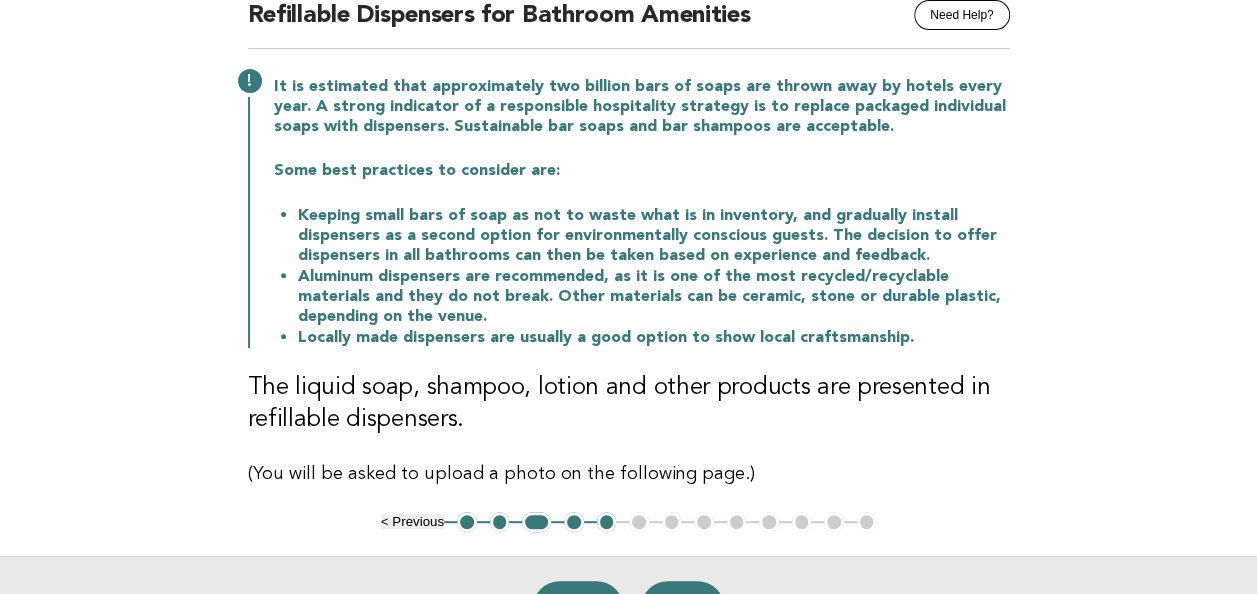 click on "< Previous 1 2 3 4 5 6 7 8 9 10 11 12 13" at bounding box center [629, 522] 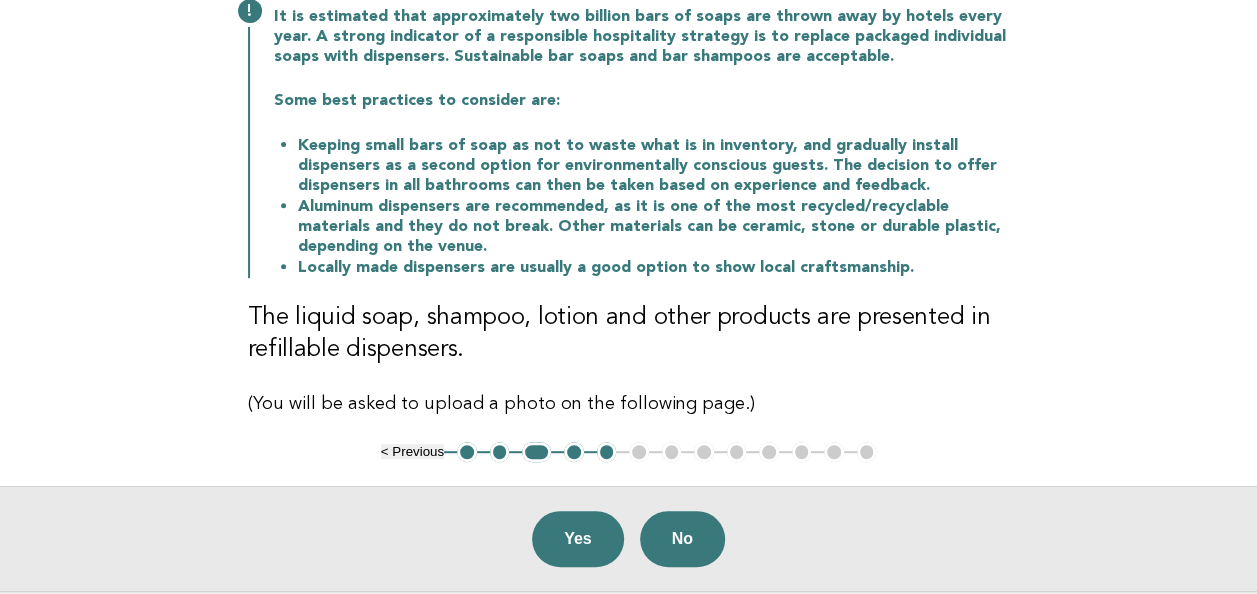 scroll, scrollTop: 300, scrollLeft: 0, axis: vertical 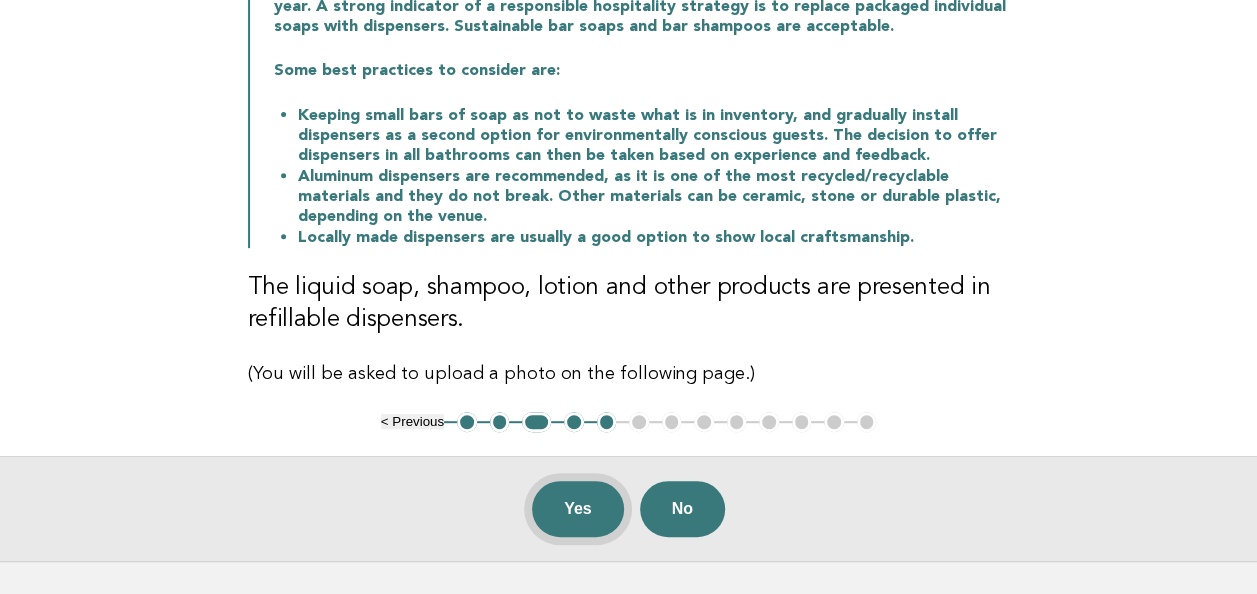 click on "Yes" at bounding box center [578, 509] 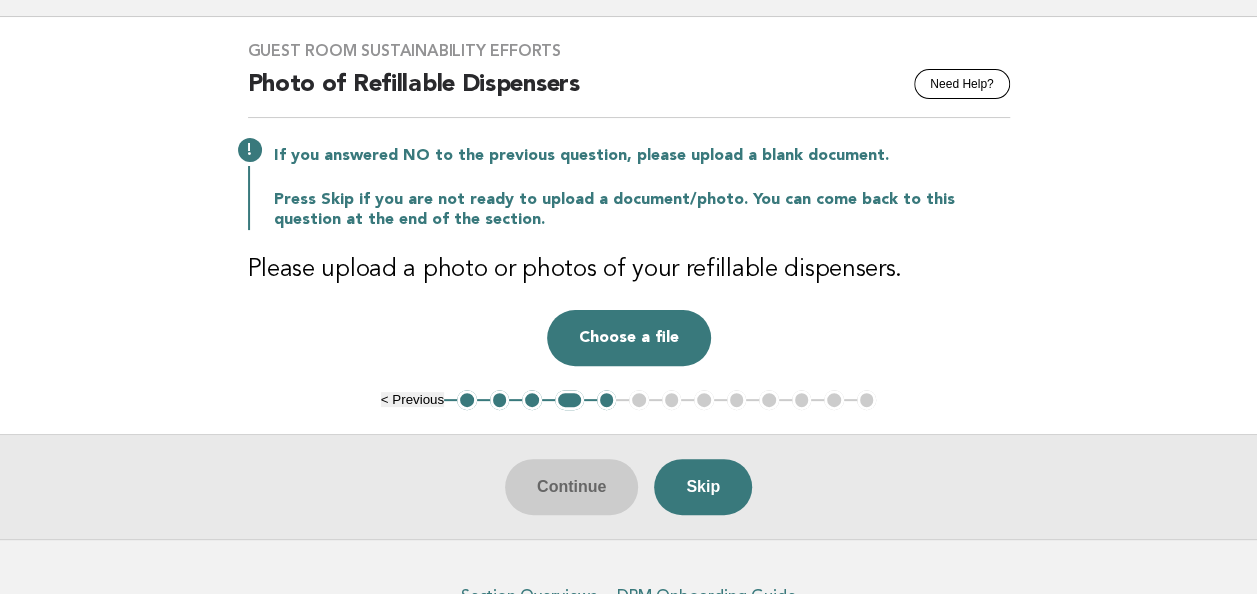 scroll, scrollTop: 100, scrollLeft: 0, axis: vertical 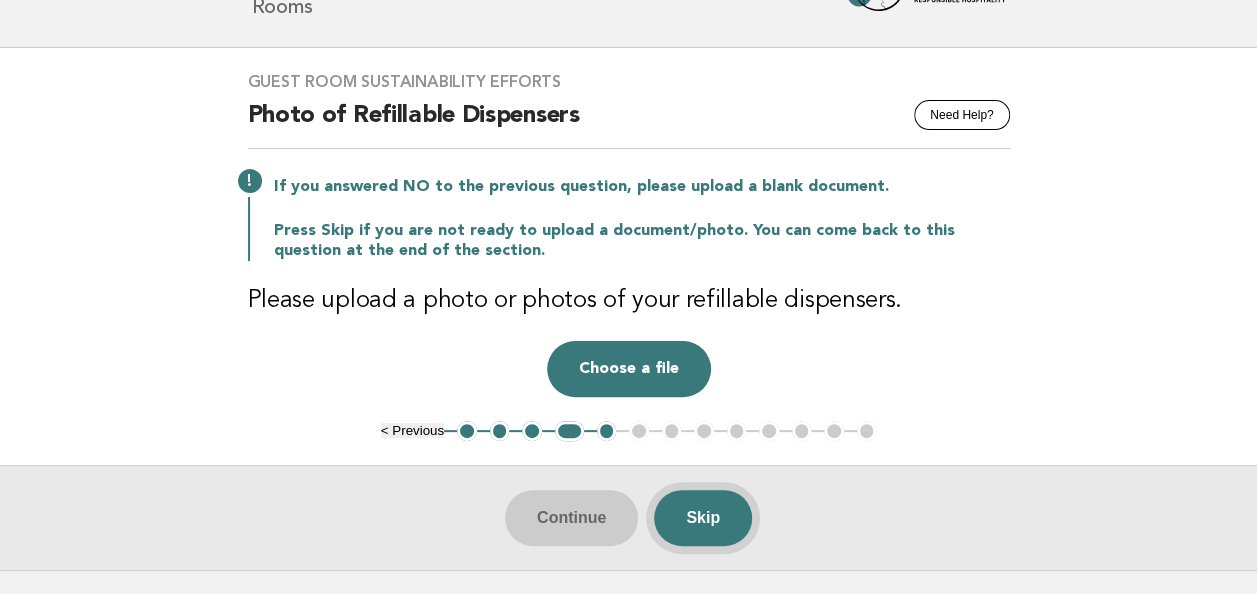 click on "Skip" at bounding box center [703, 518] 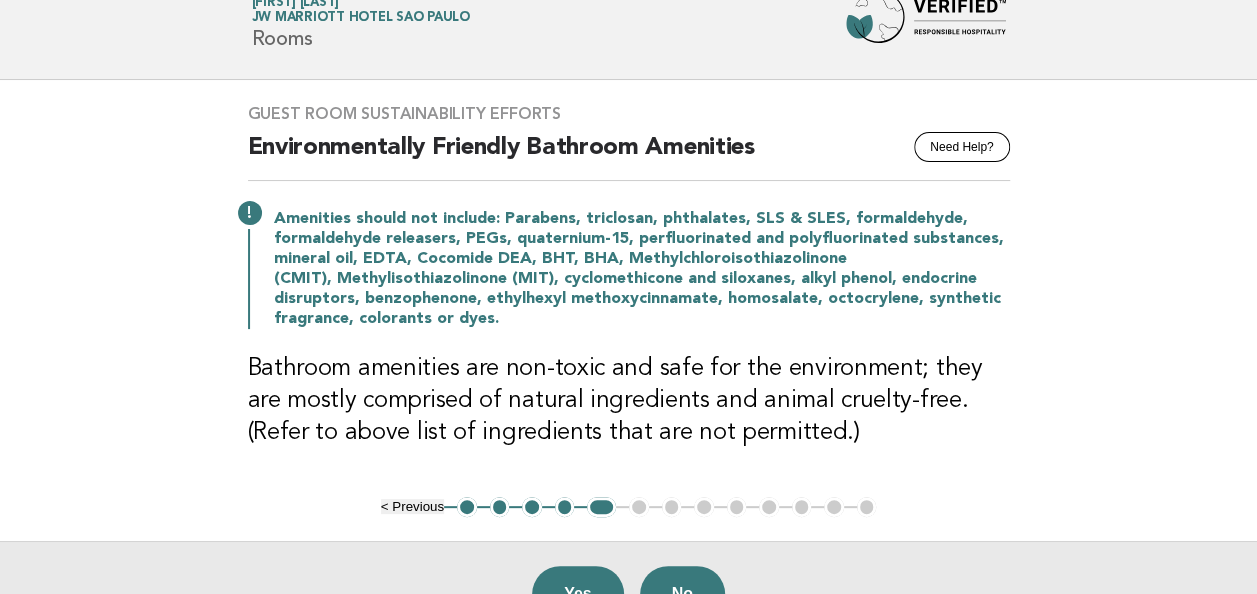 scroll, scrollTop: 100, scrollLeft: 0, axis: vertical 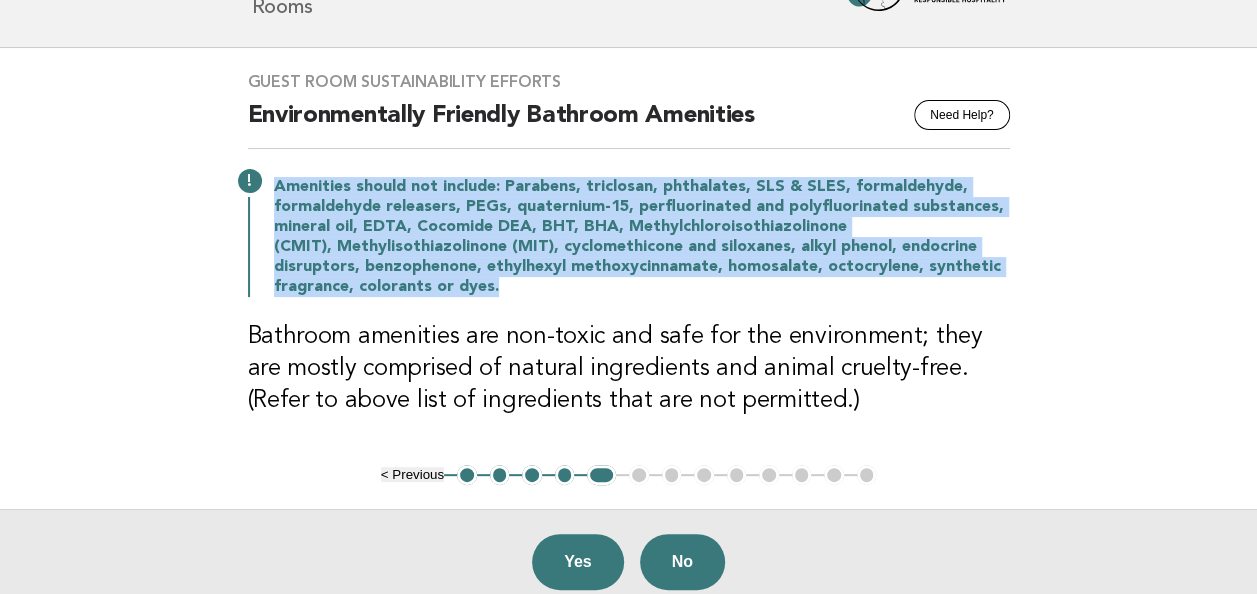 drag, startPoint x: 277, startPoint y: 186, endPoint x: 532, endPoint y: 284, distance: 273.18307 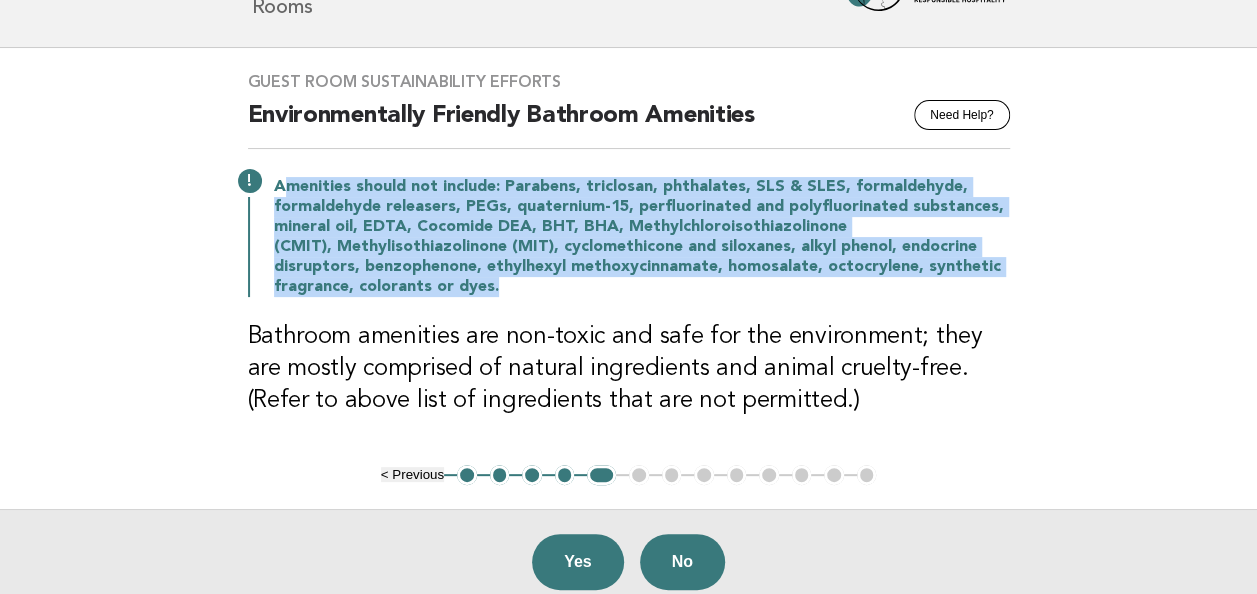 drag, startPoint x: 495, startPoint y: 284, endPoint x: 285, endPoint y: 170, distance: 238.9477 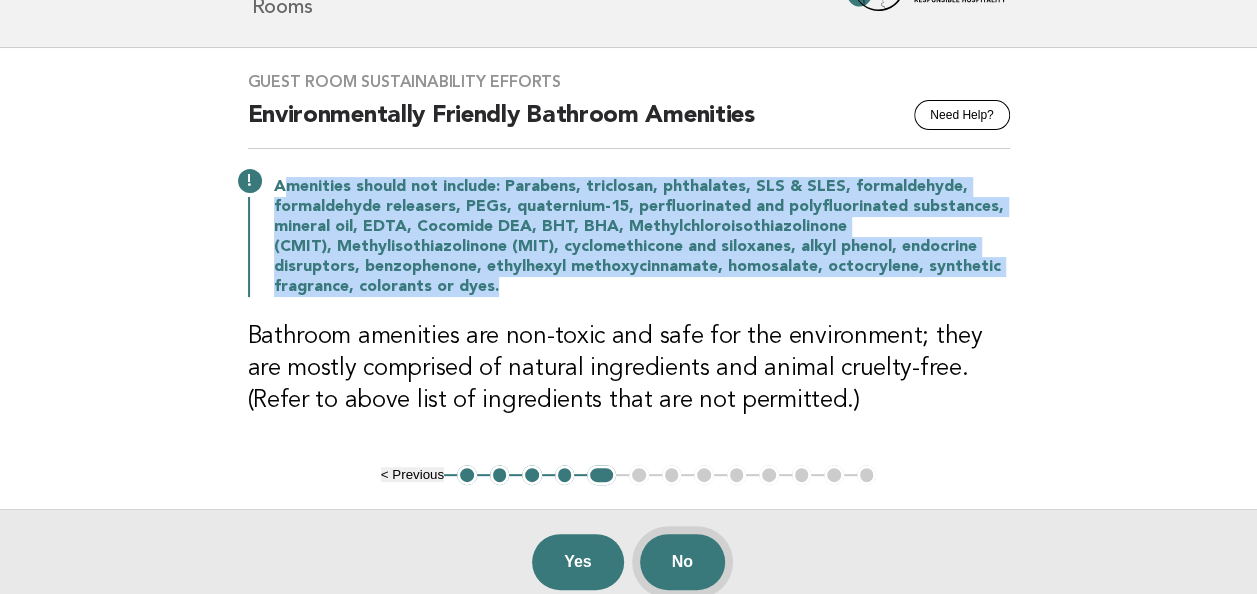 click on "No" at bounding box center (682, 562) 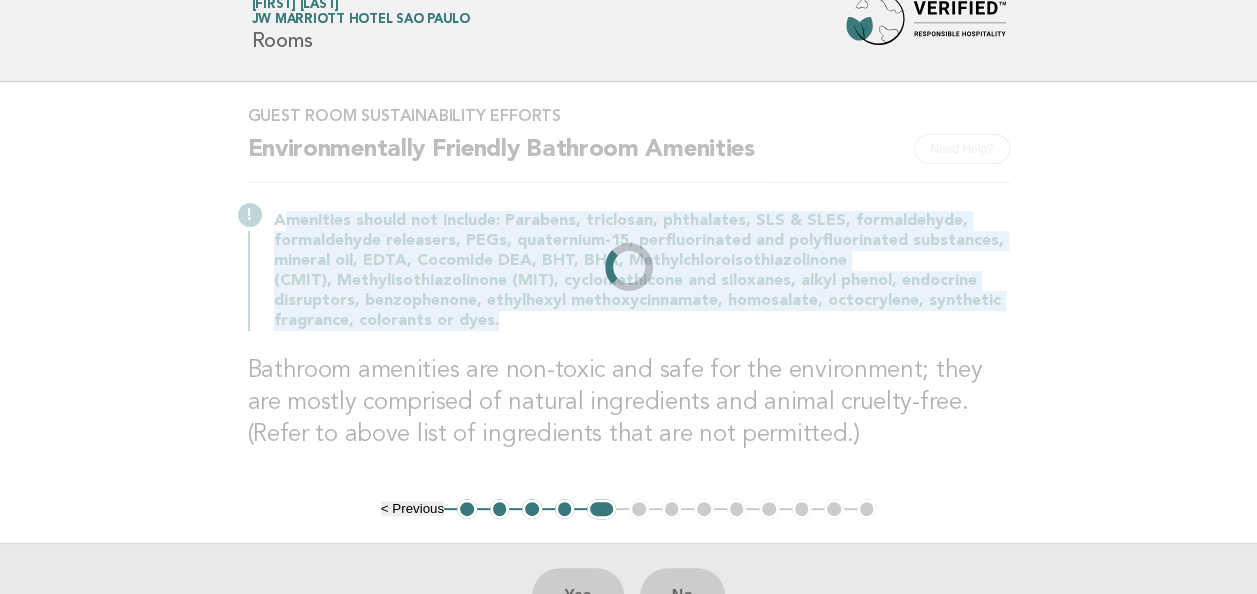 scroll, scrollTop: 0, scrollLeft: 0, axis: both 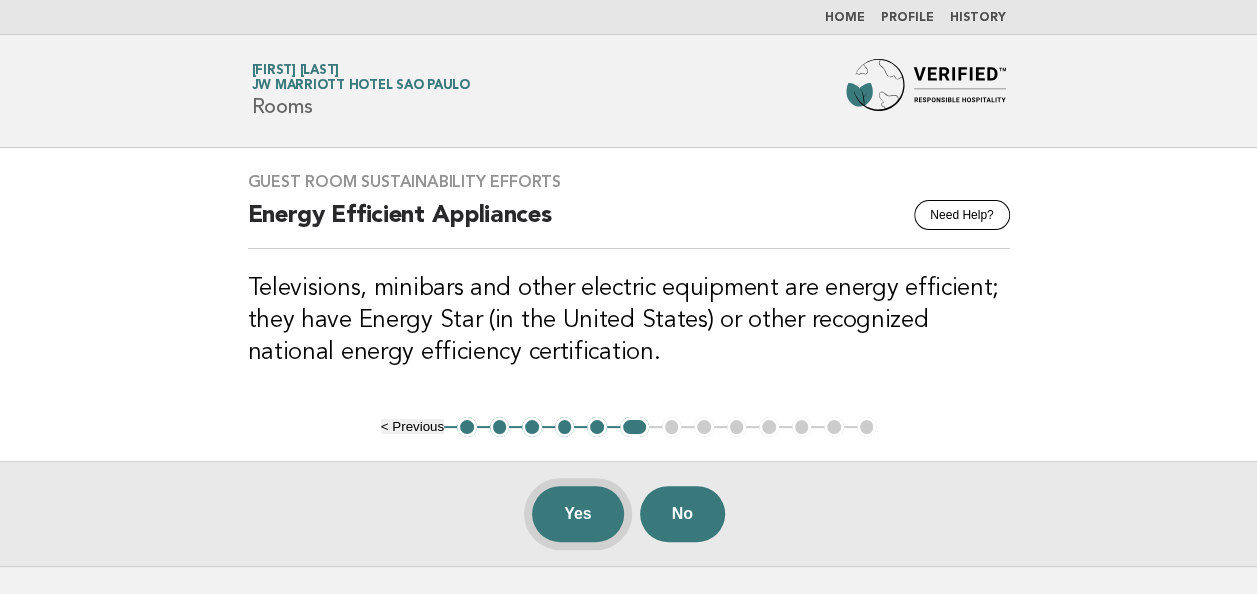 click on "Yes" at bounding box center [578, 514] 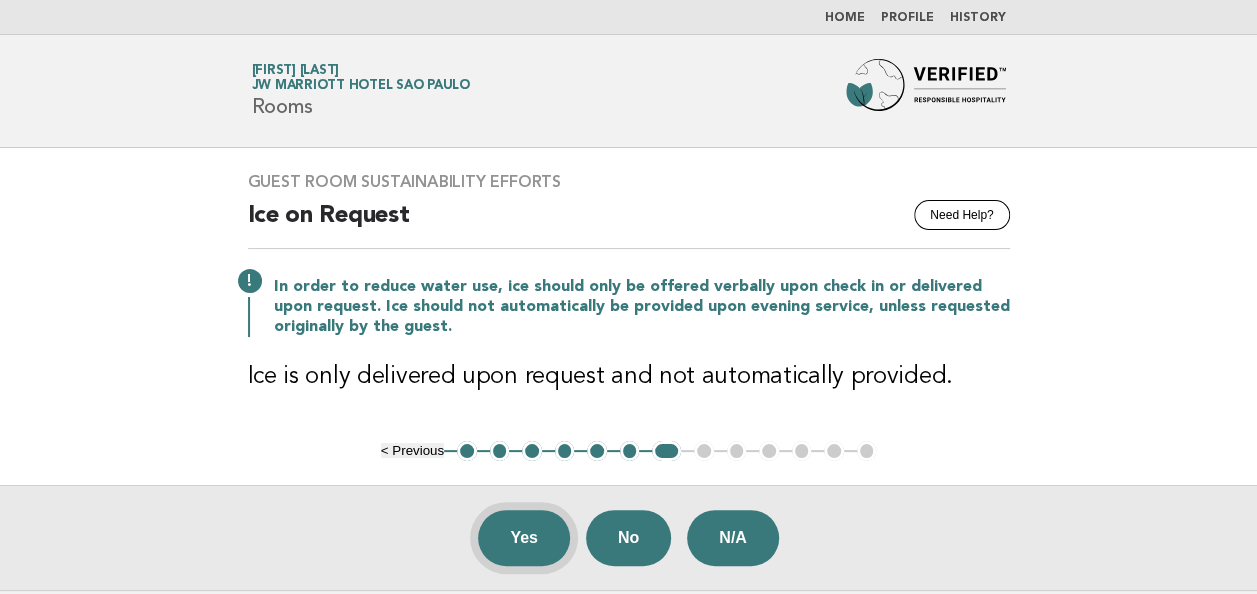 click on "Yes" at bounding box center (524, 538) 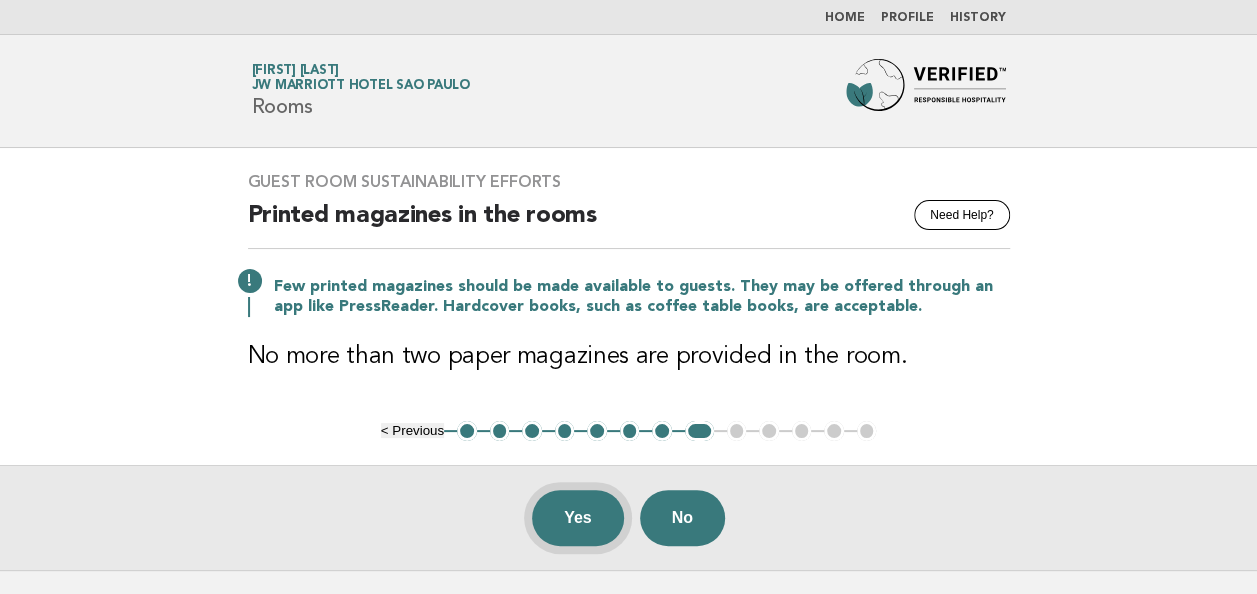 click on "Yes" at bounding box center (578, 518) 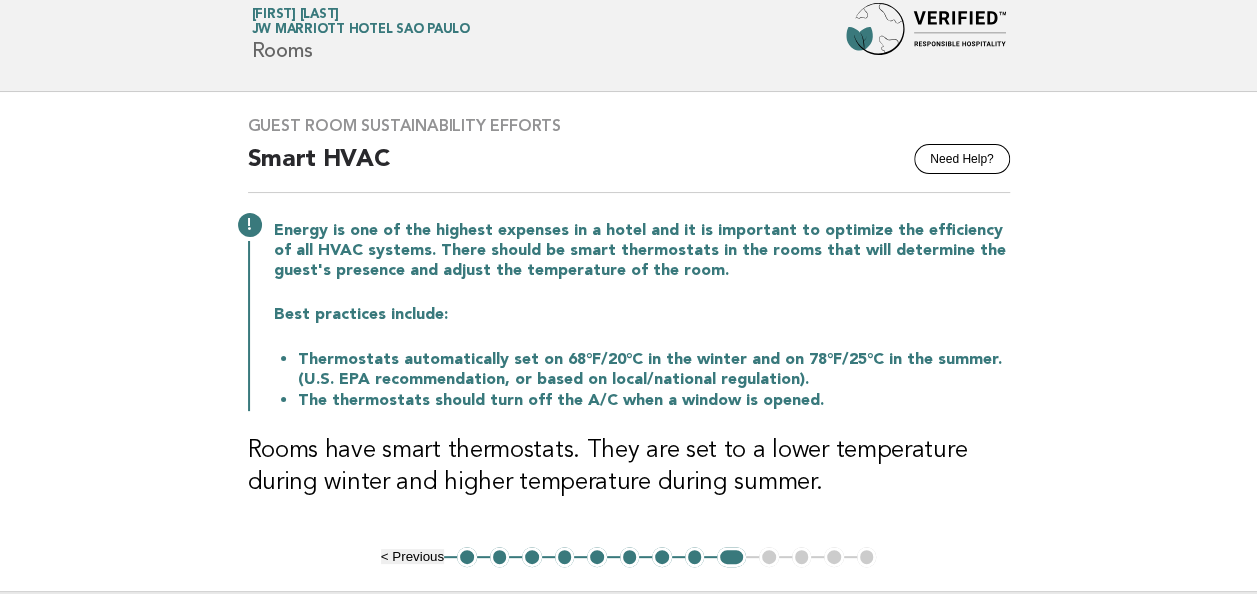 scroll, scrollTop: 100, scrollLeft: 0, axis: vertical 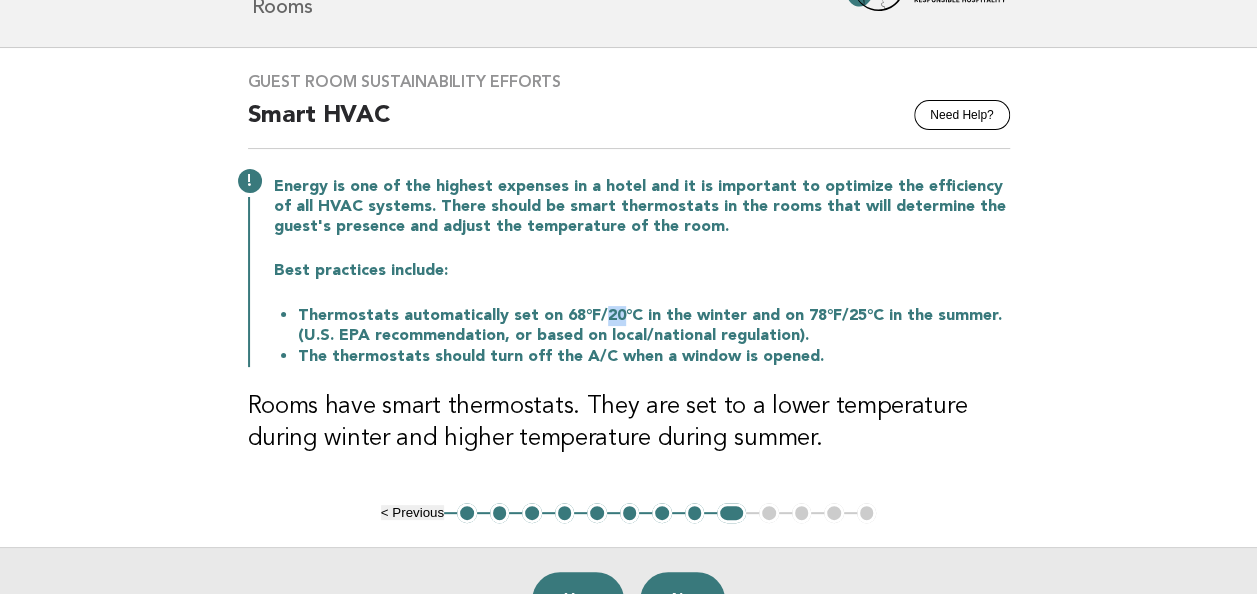 drag, startPoint x: 611, startPoint y: 316, endPoint x: 592, endPoint y: 316, distance: 19 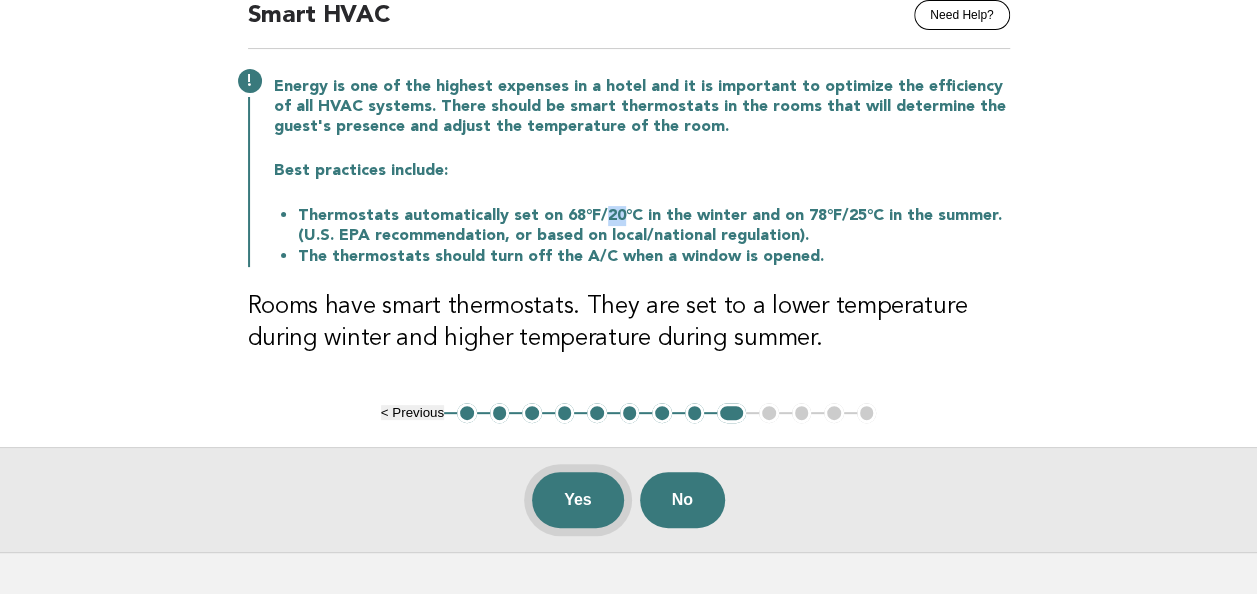 click on "Yes" at bounding box center [578, 500] 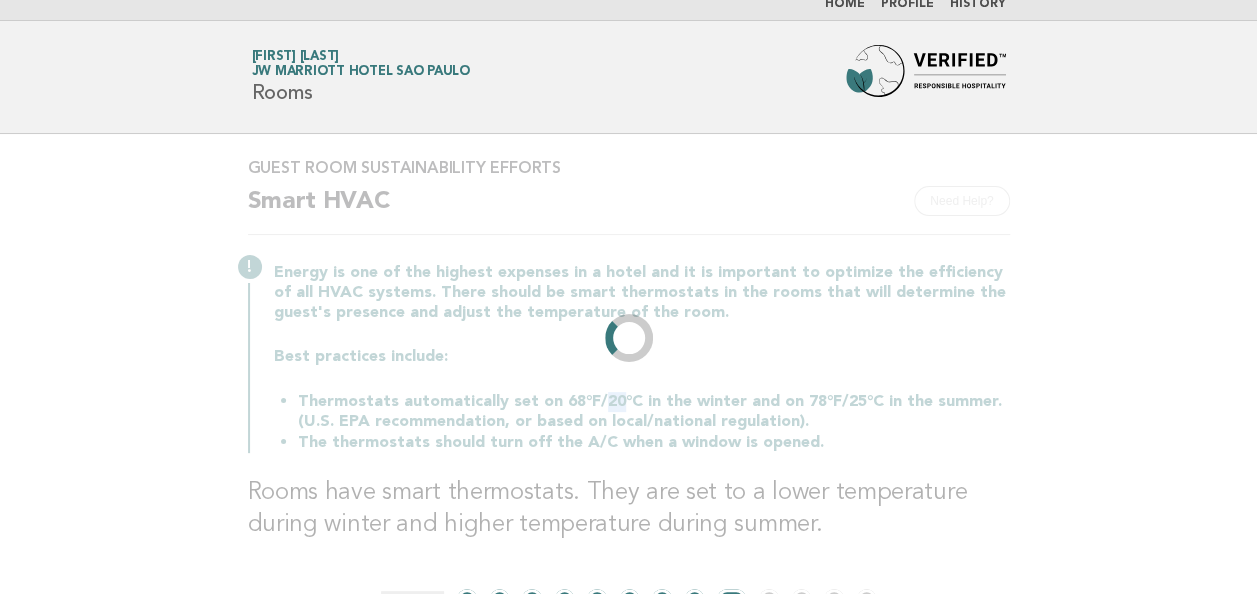 scroll, scrollTop: 0, scrollLeft: 0, axis: both 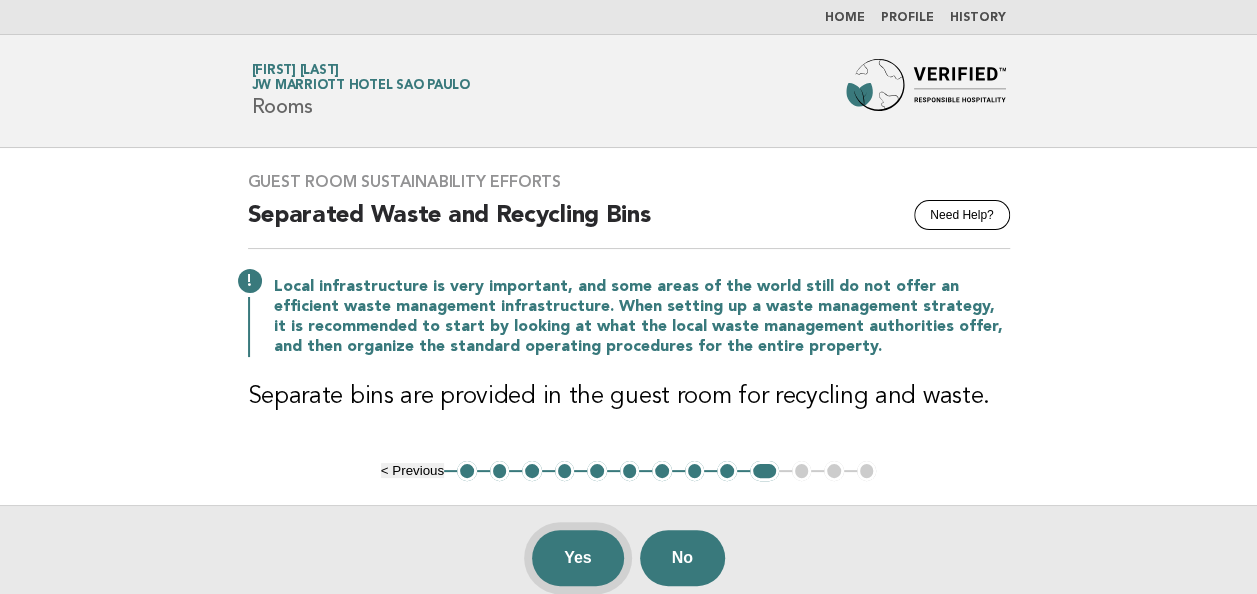 click on "Yes" at bounding box center (578, 558) 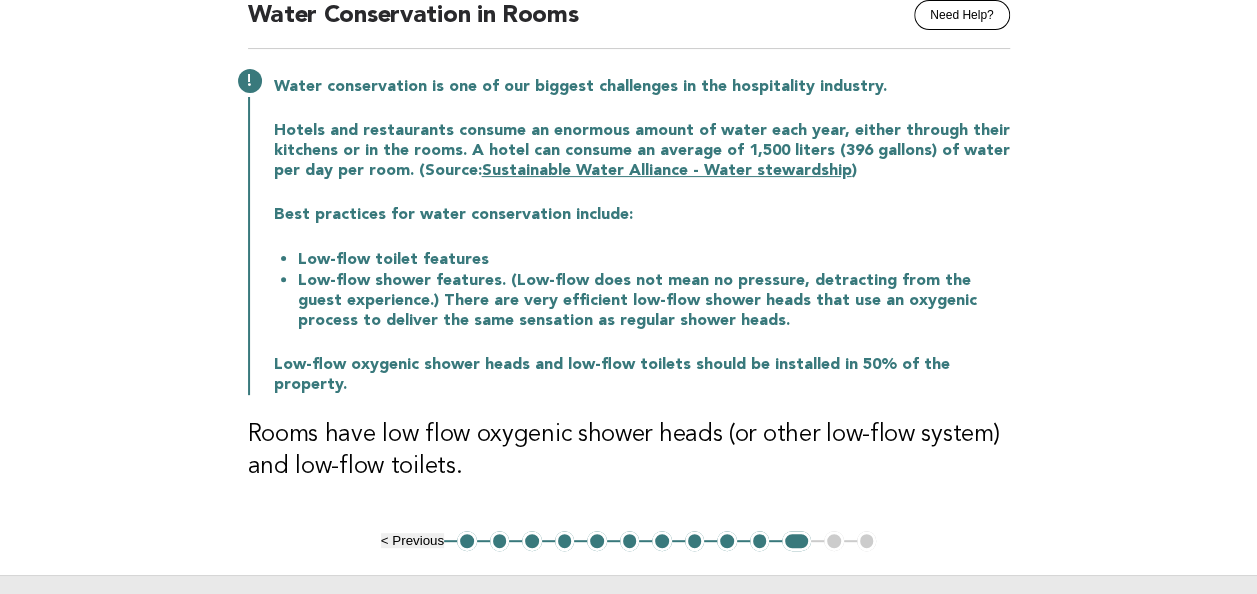 scroll, scrollTop: 300, scrollLeft: 0, axis: vertical 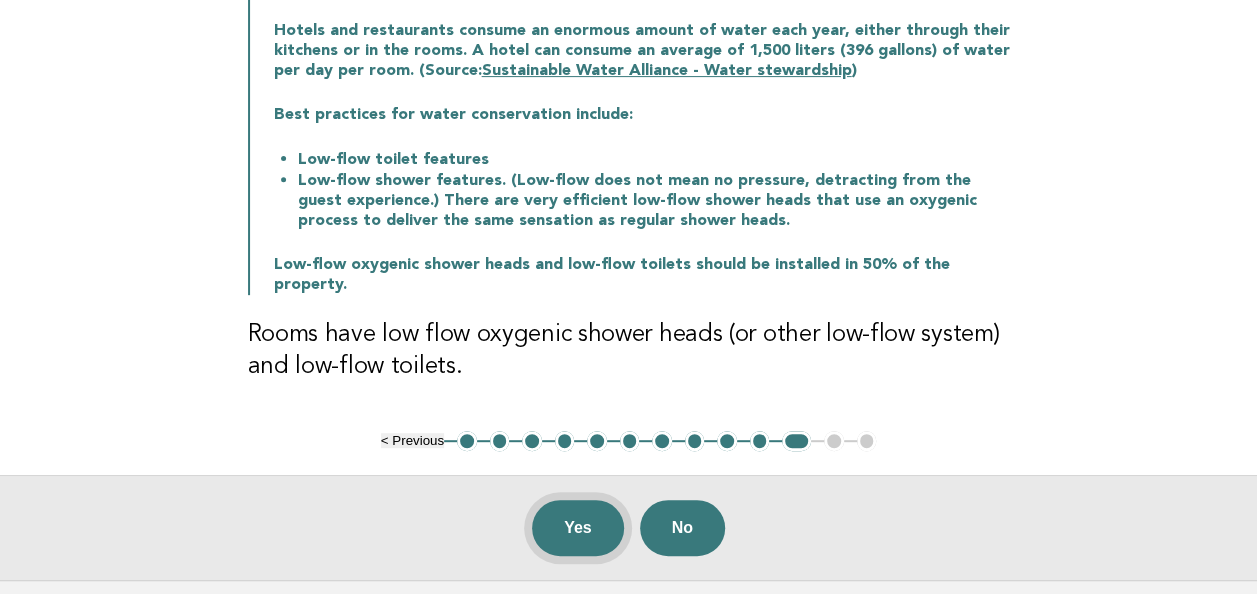 click on "Yes" at bounding box center [578, 528] 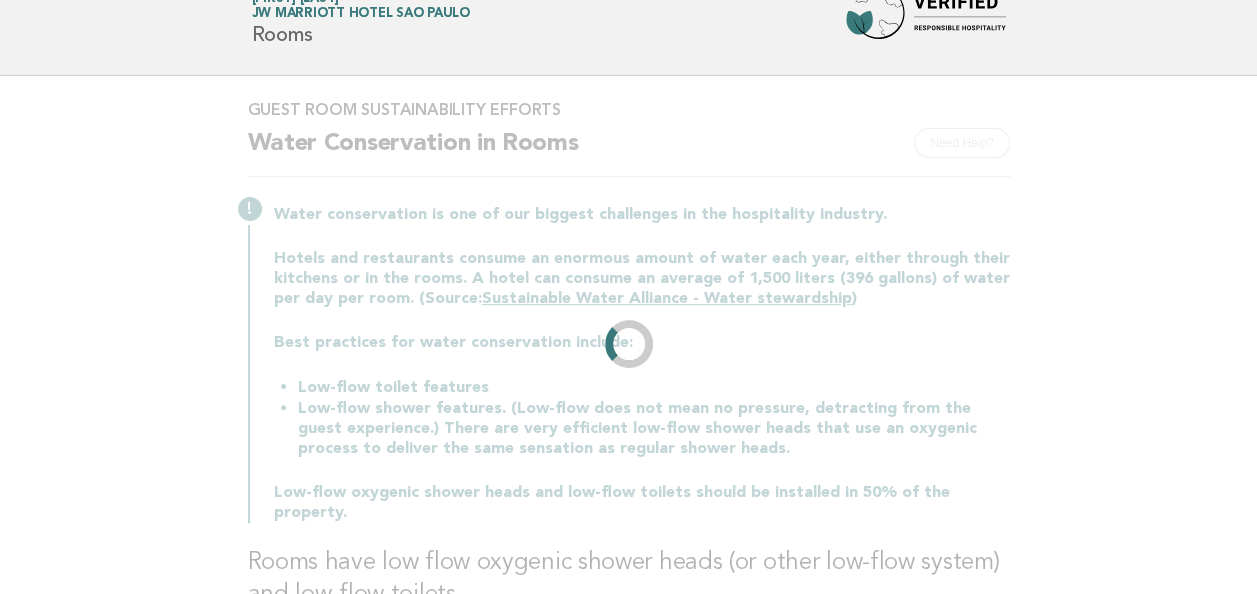 scroll, scrollTop: 0, scrollLeft: 0, axis: both 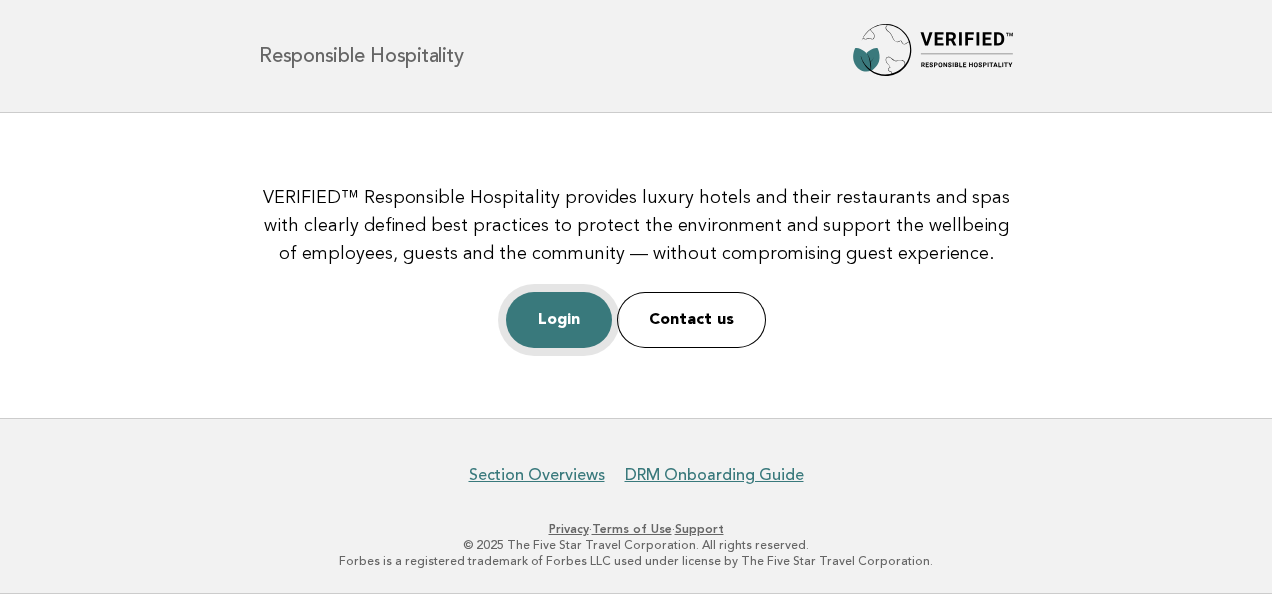 click on "Login" at bounding box center (559, 320) 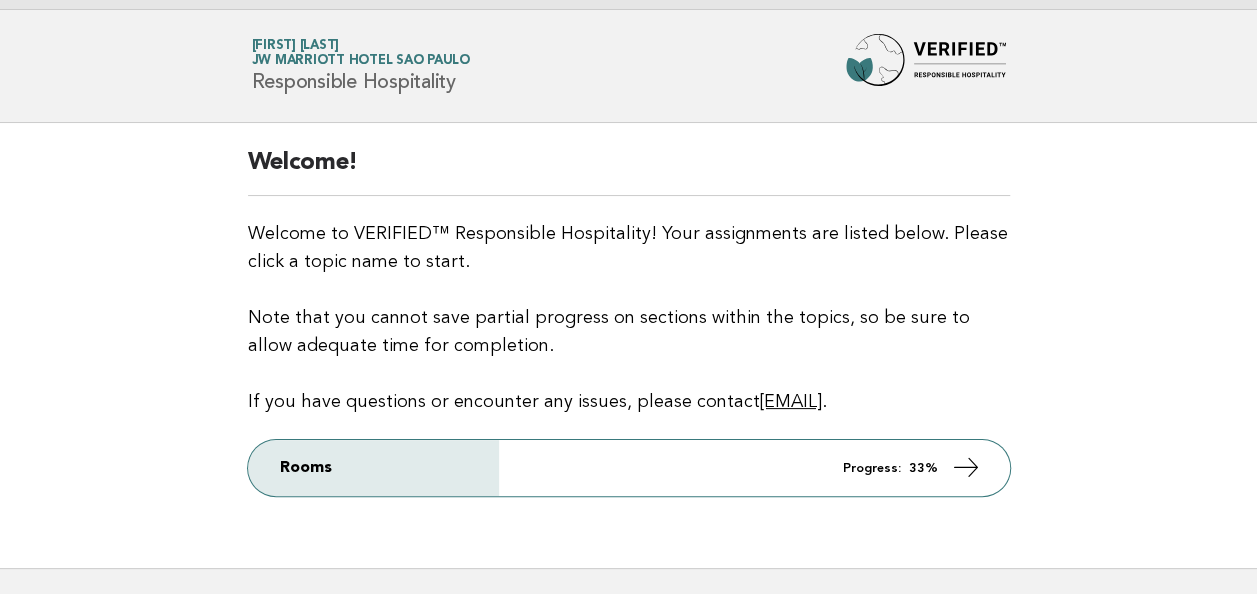 scroll, scrollTop: 0, scrollLeft: 0, axis: both 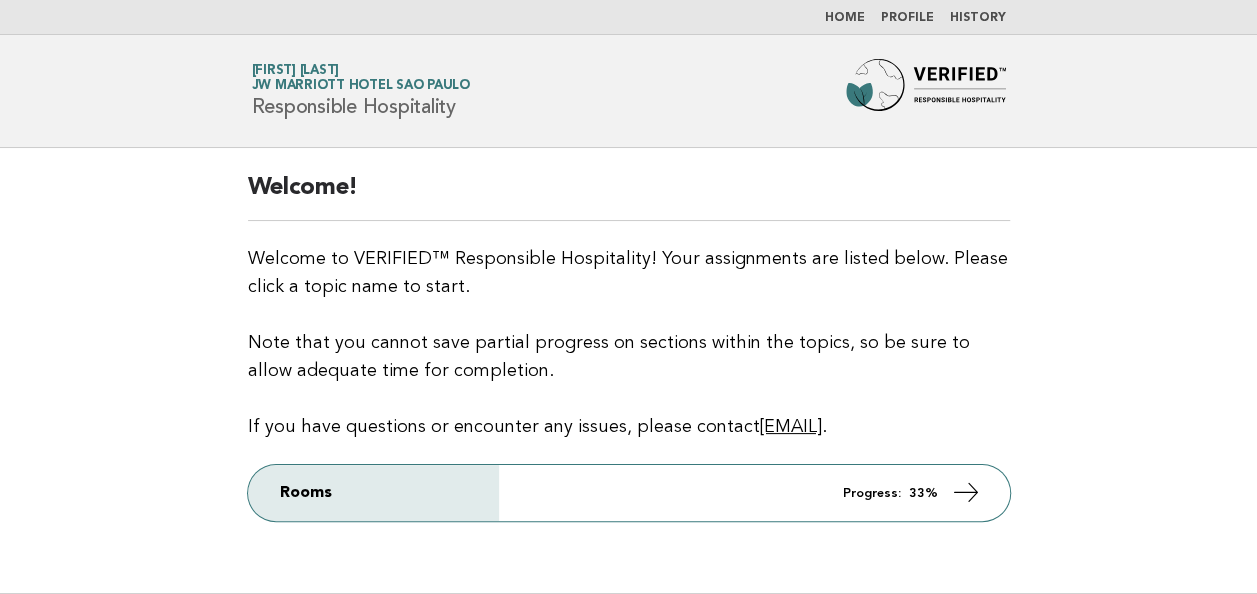 click on "Home" at bounding box center [845, 18] 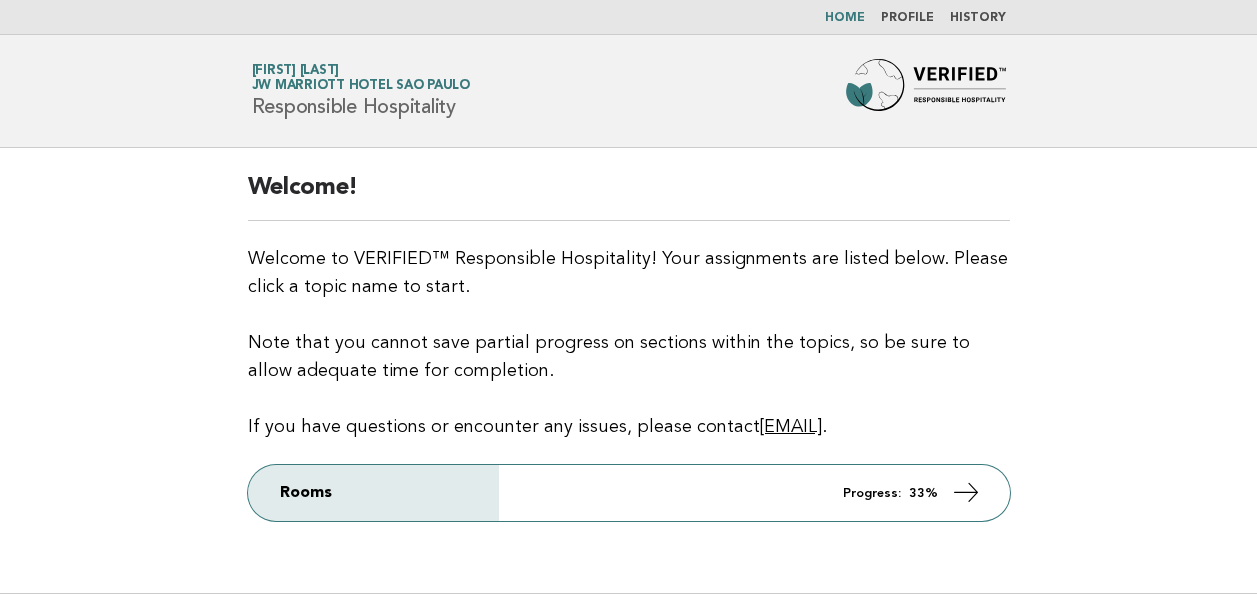 scroll, scrollTop: 0, scrollLeft: 0, axis: both 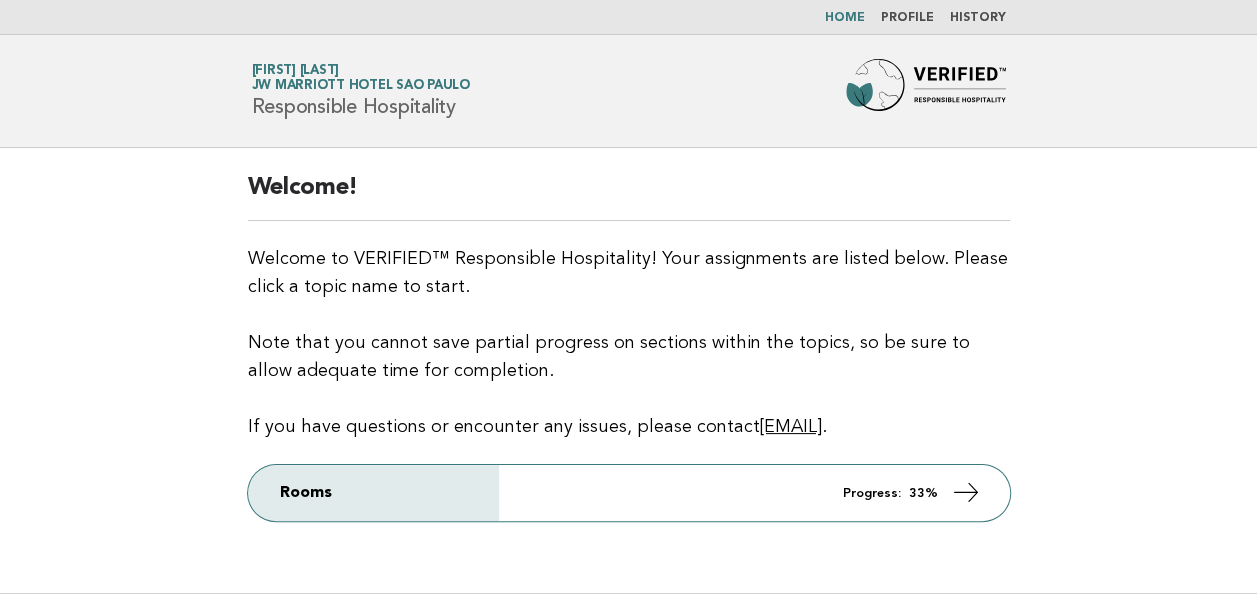 click on "Profile" at bounding box center [907, 18] 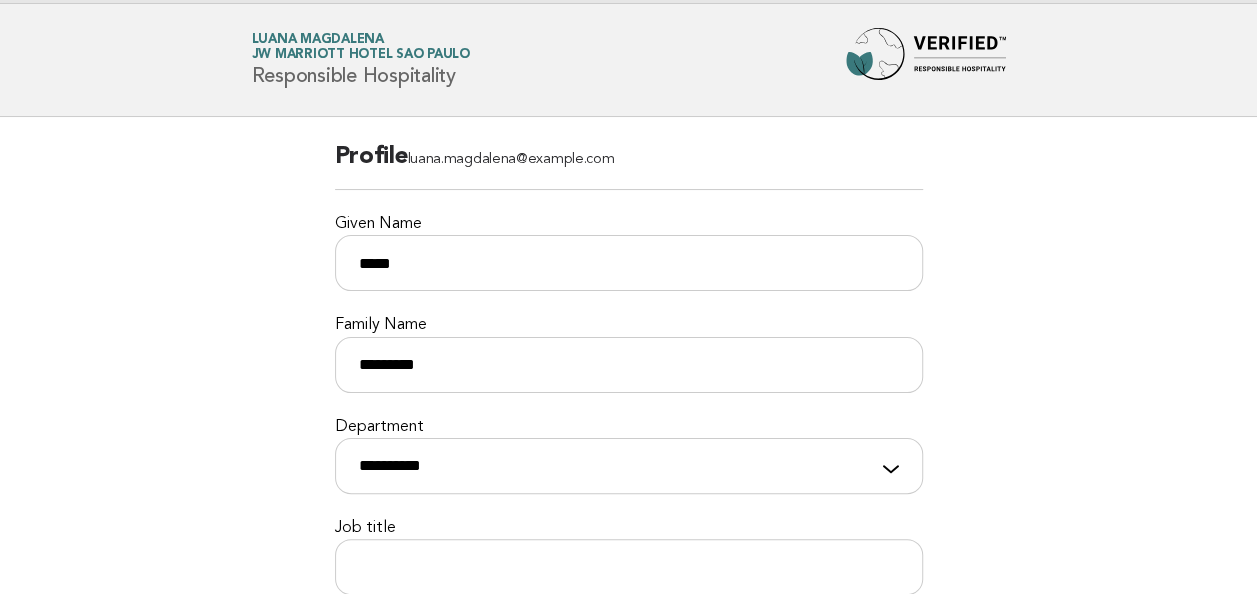 scroll, scrollTop: 0, scrollLeft: 0, axis: both 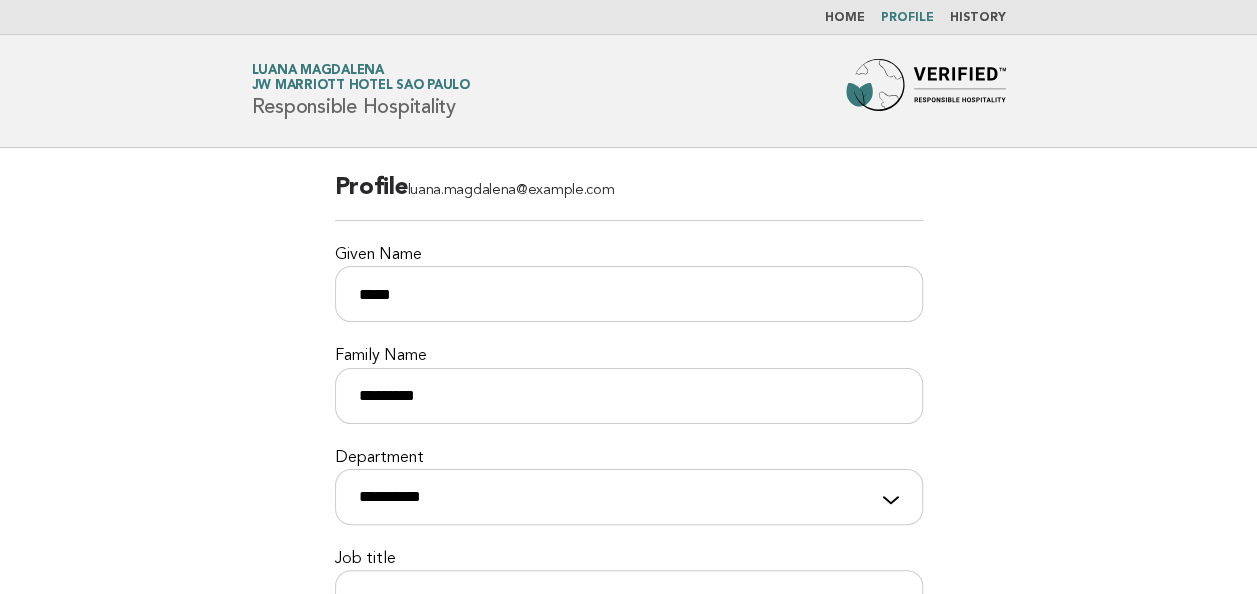 click on "History" at bounding box center [978, 18] 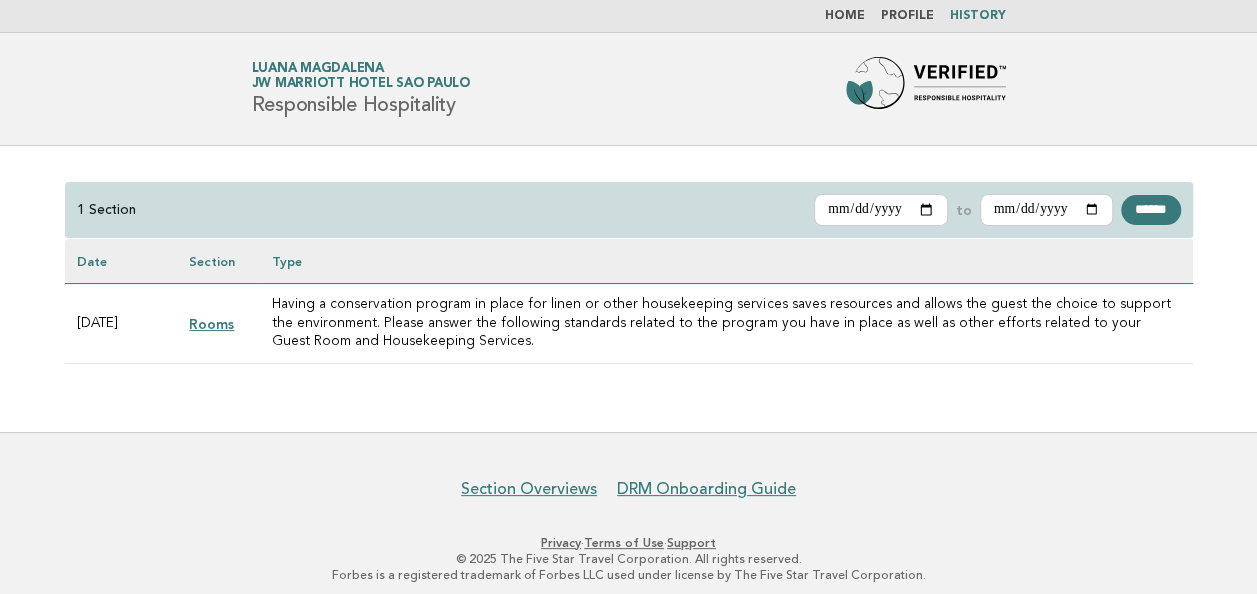 scroll, scrollTop: 0, scrollLeft: 0, axis: both 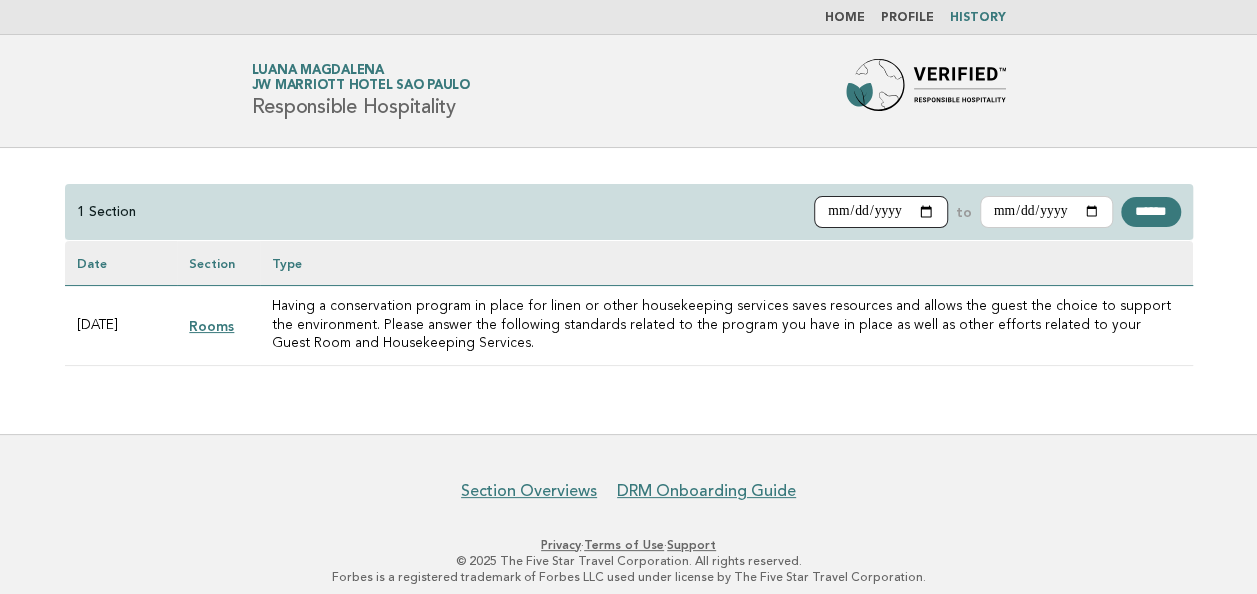 click on "**********" at bounding box center [881, 212] 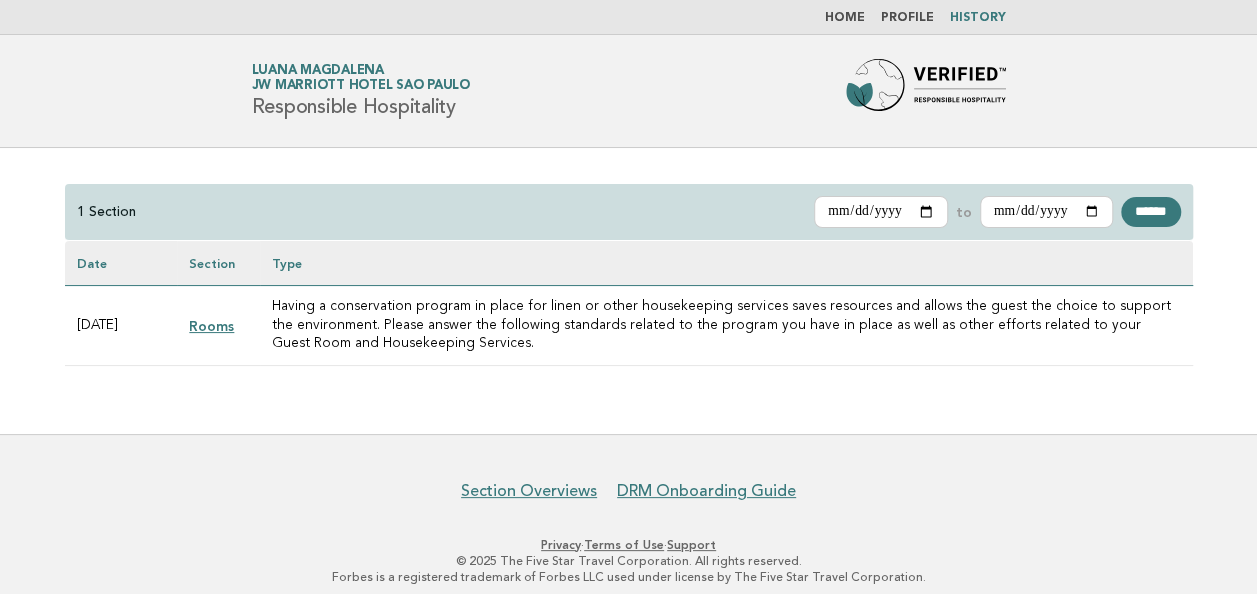 click on "**********" at bounding box center [629, 291] 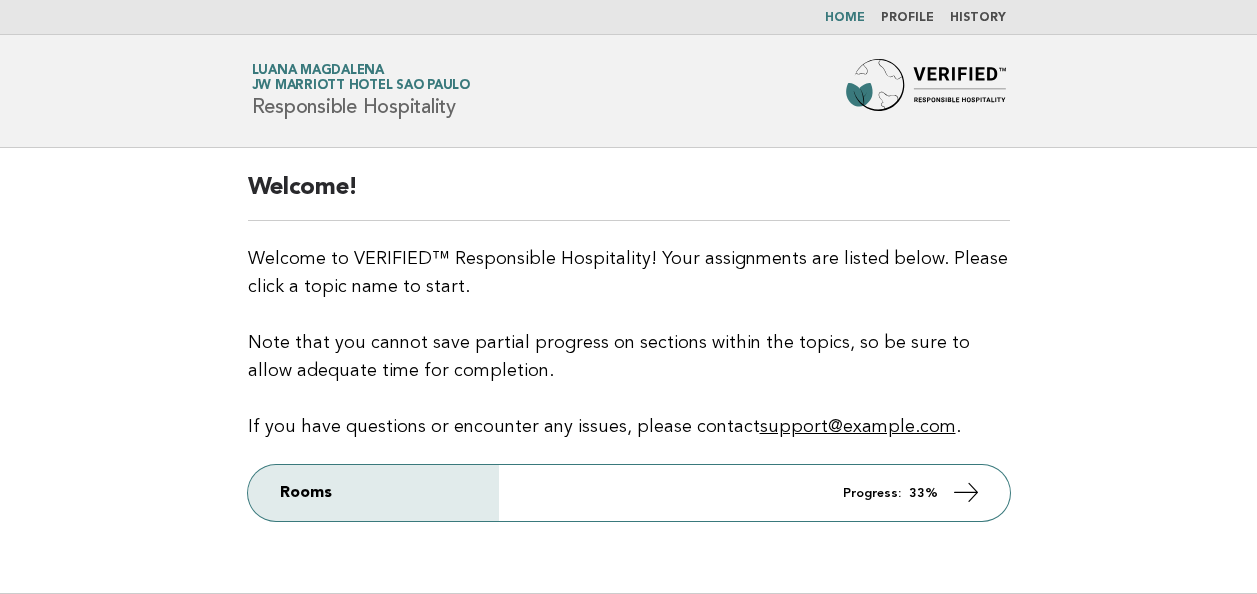 scroll, scrollTop: 0, scrollLeft: 0, axis: both 